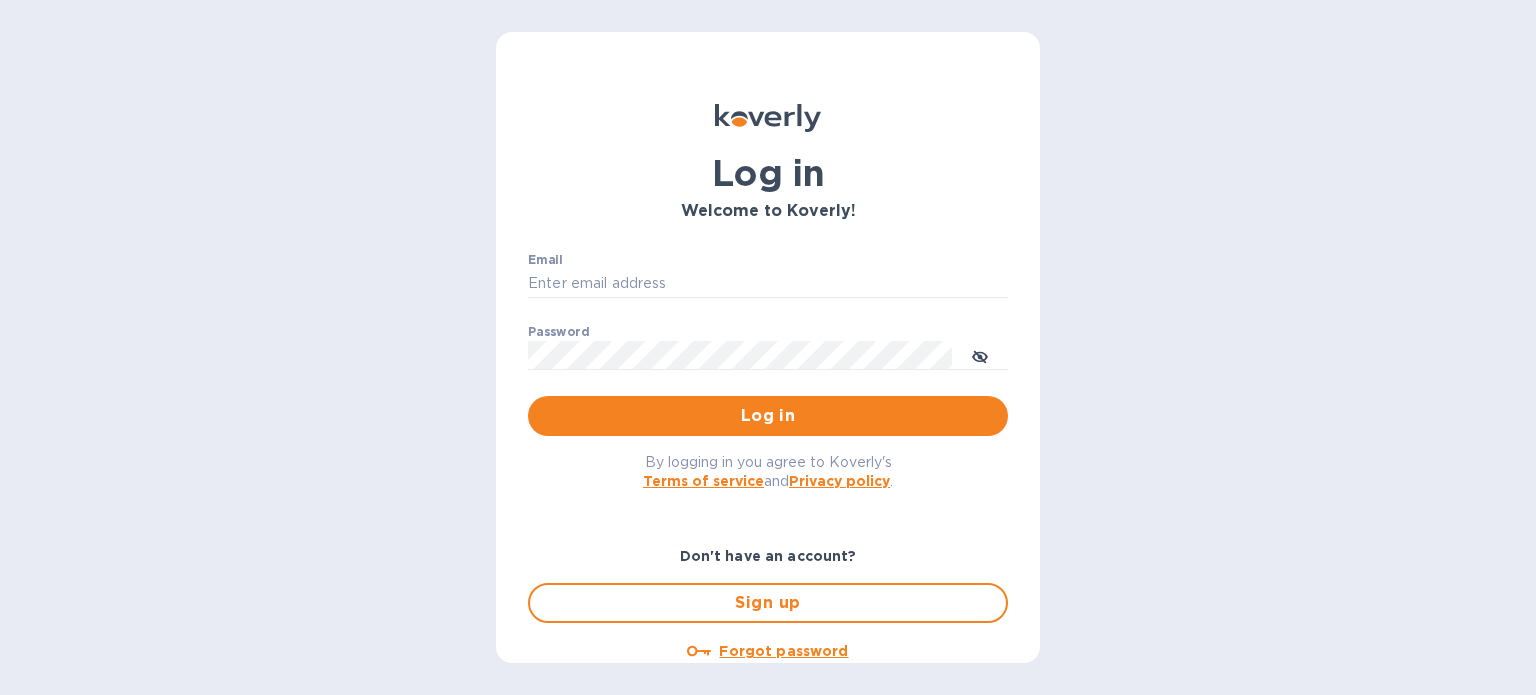 scroll, scrollTop: 0, scrollLeft: 0, axis: both 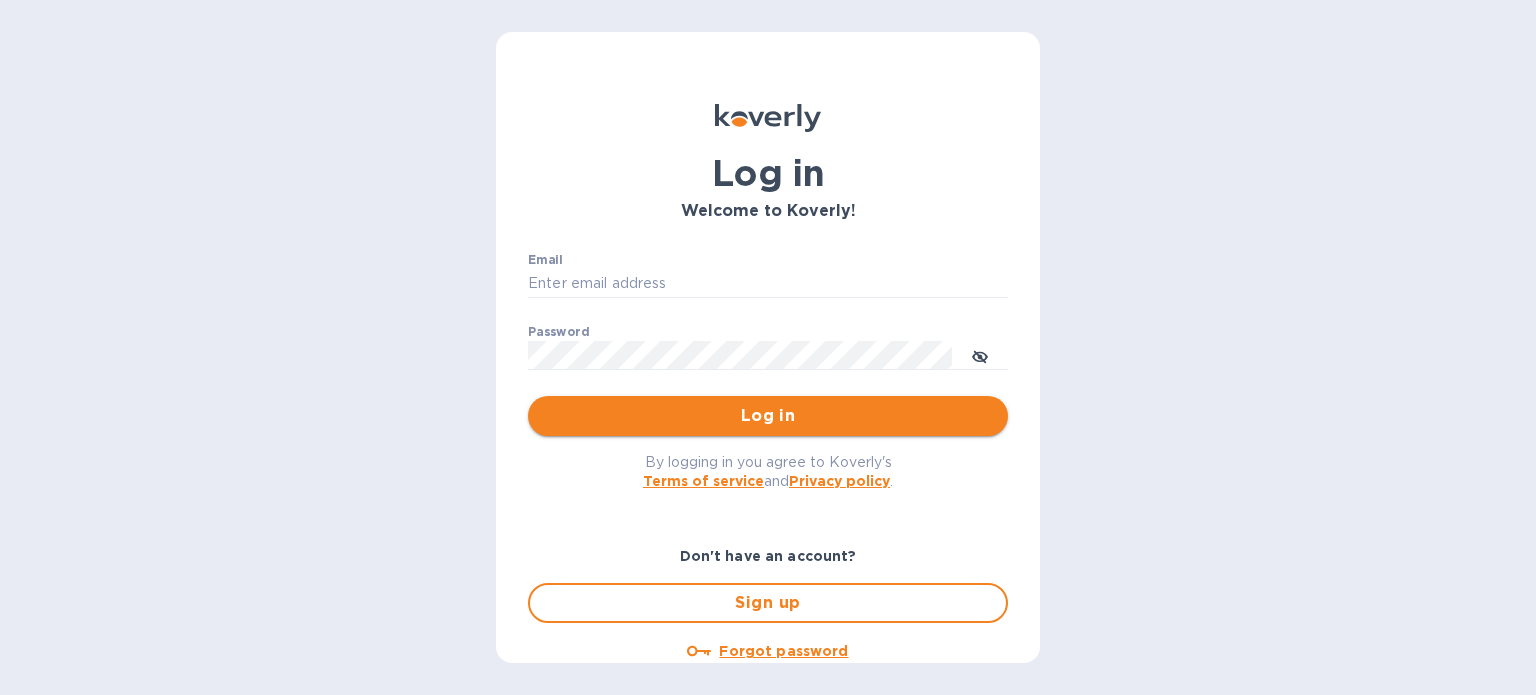 type on "[EMAIL]" 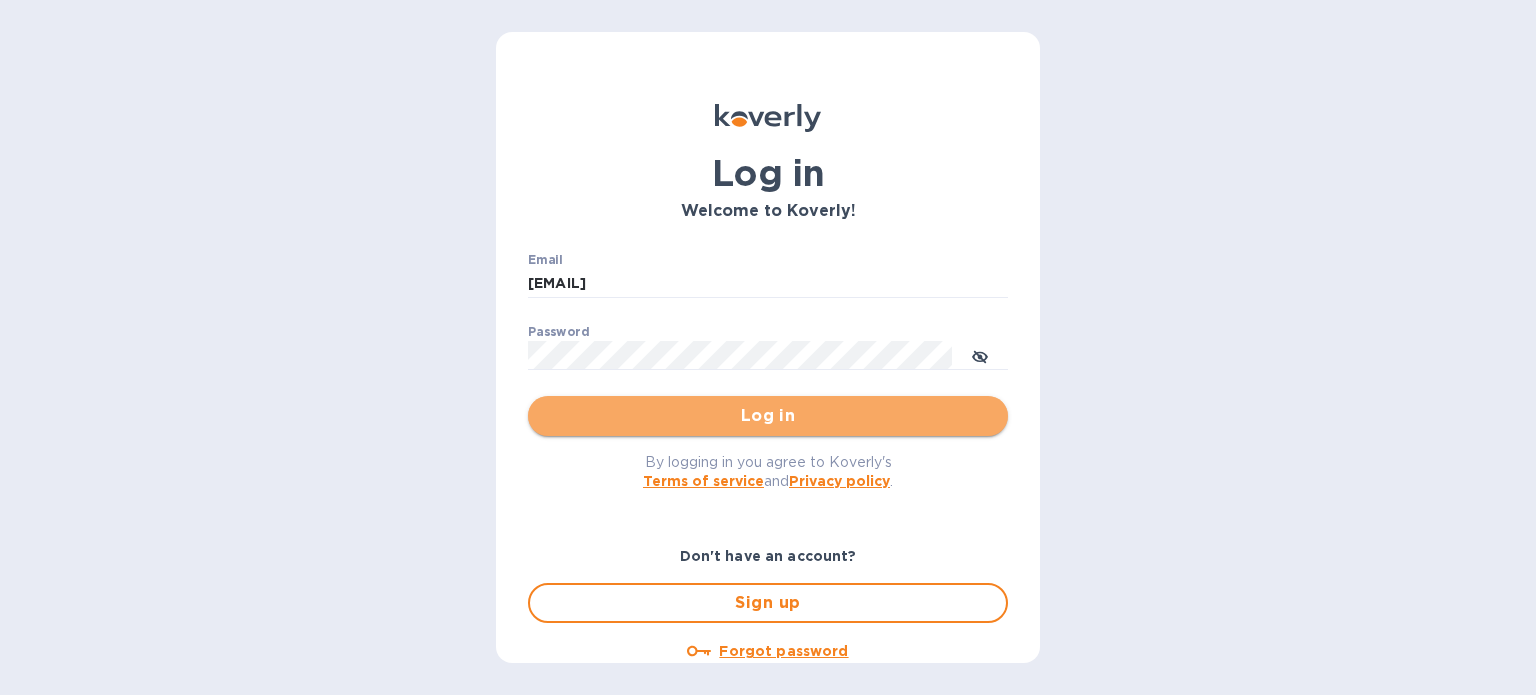 click on "Log in" at bounding box center [768, 416] 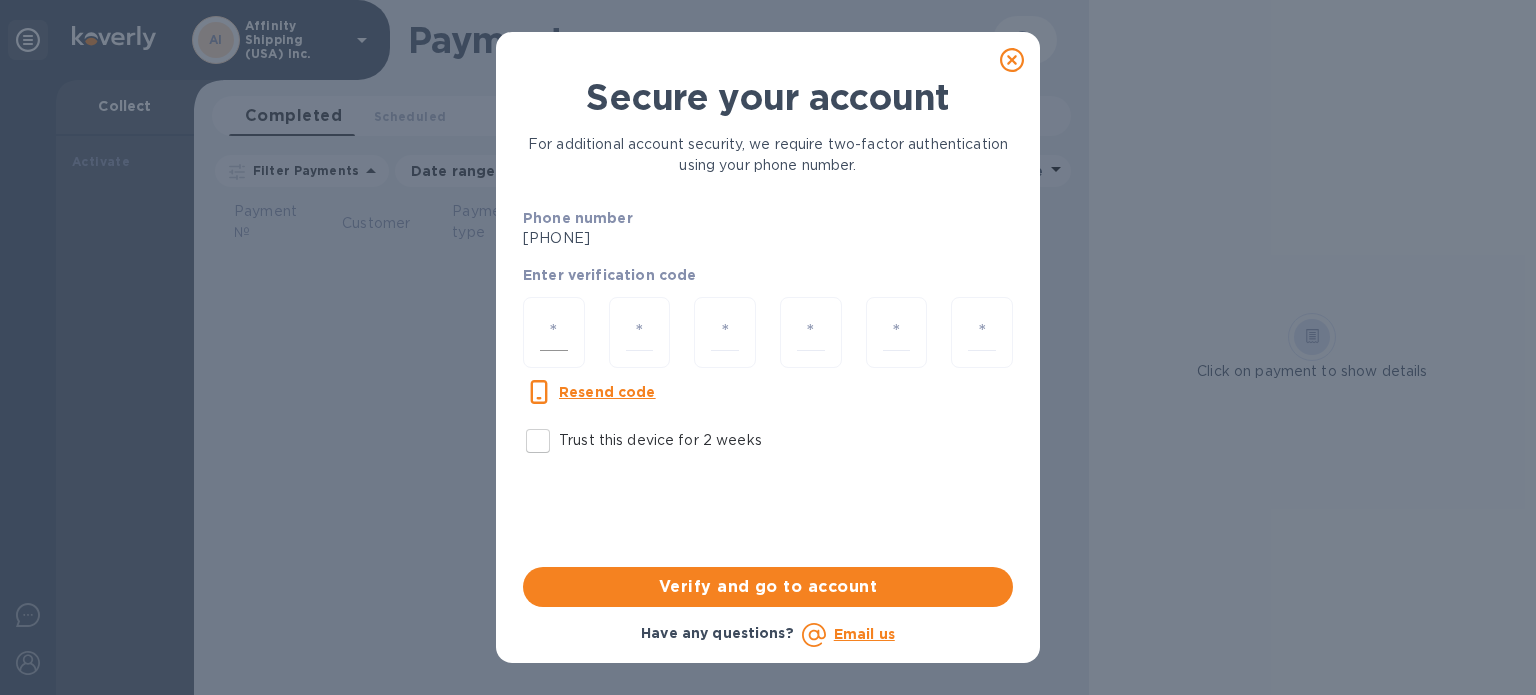 click at bounding box center (554, 332) 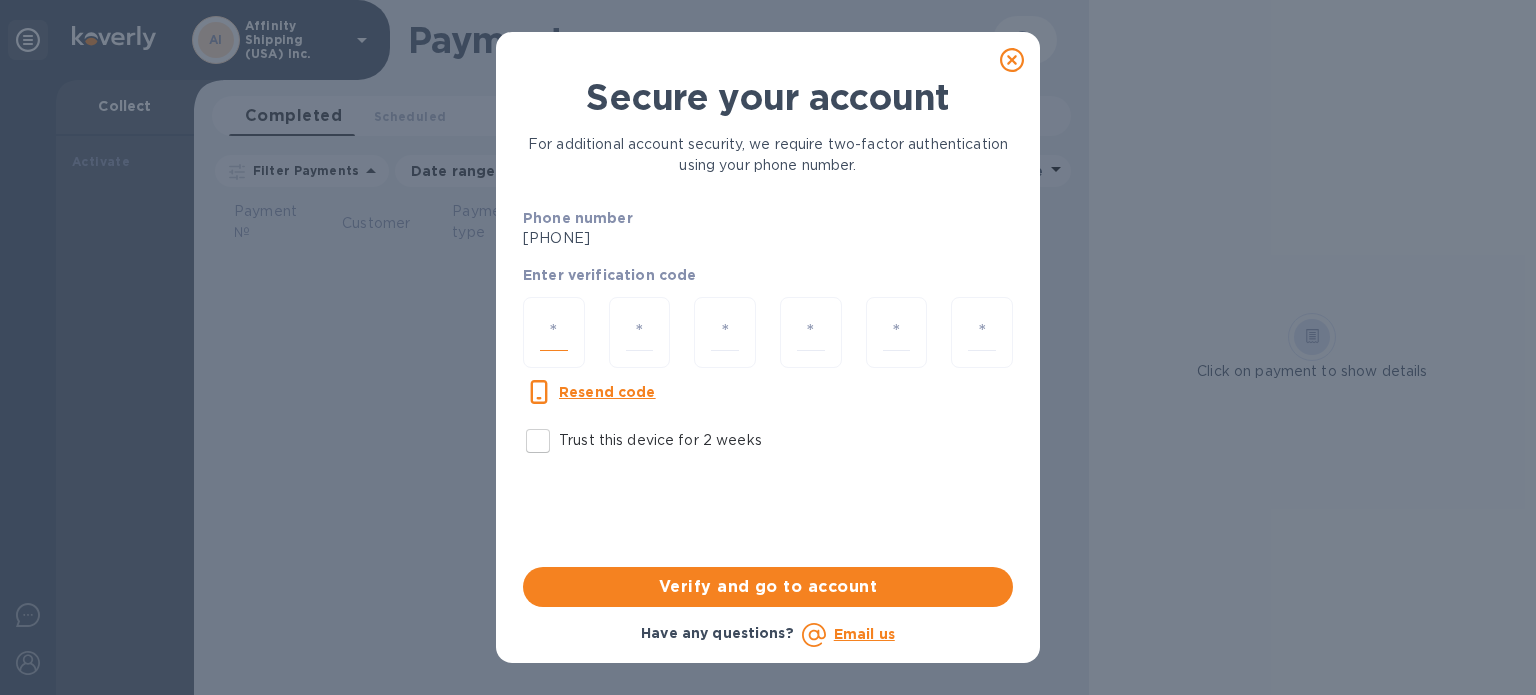type on "7" 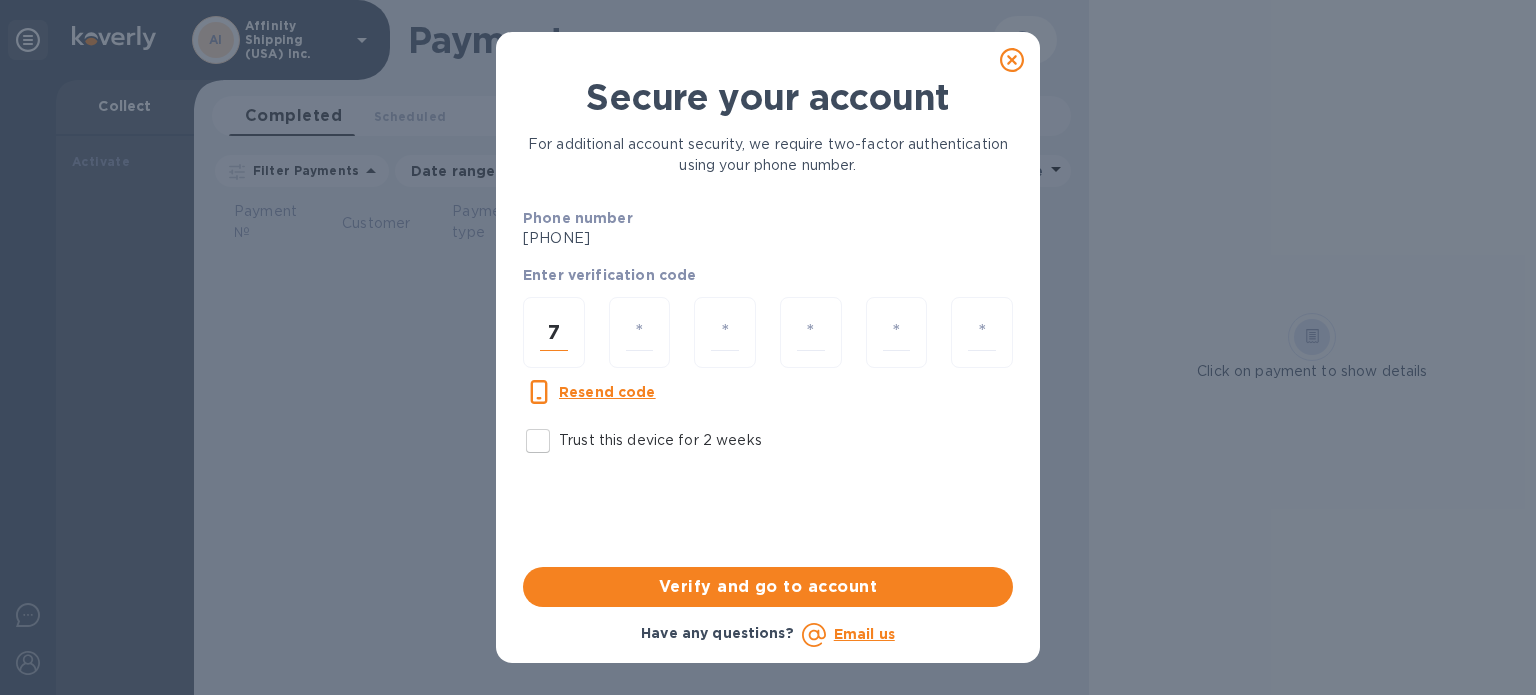 type on "0" 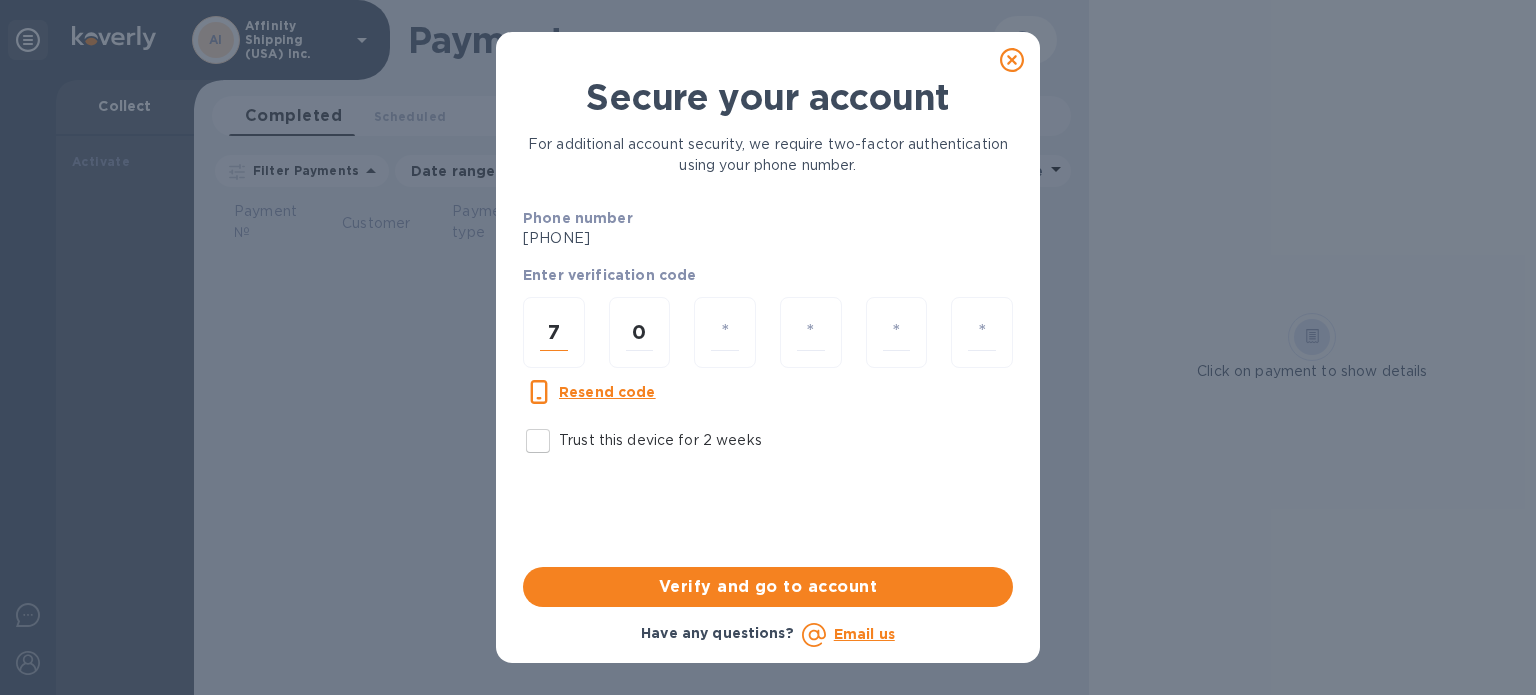 type on "2" 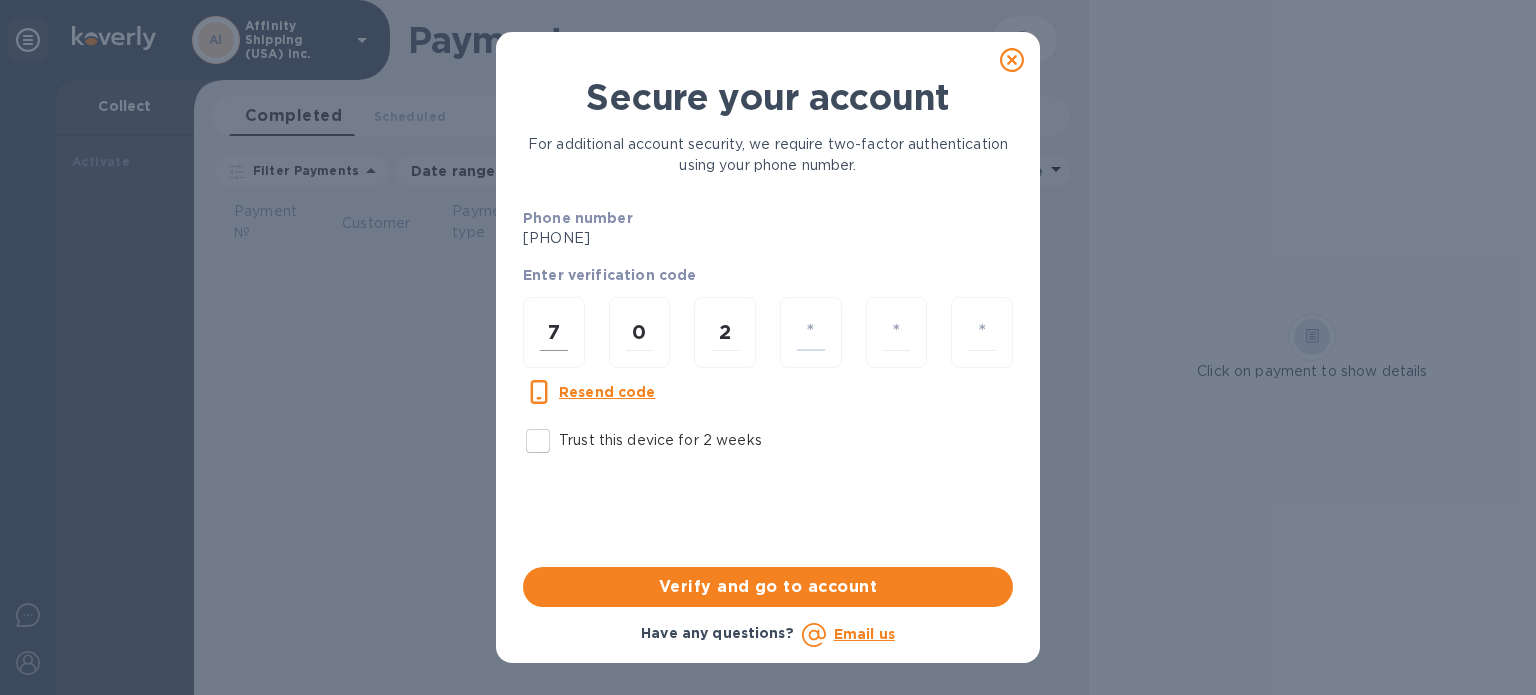 type on "2" 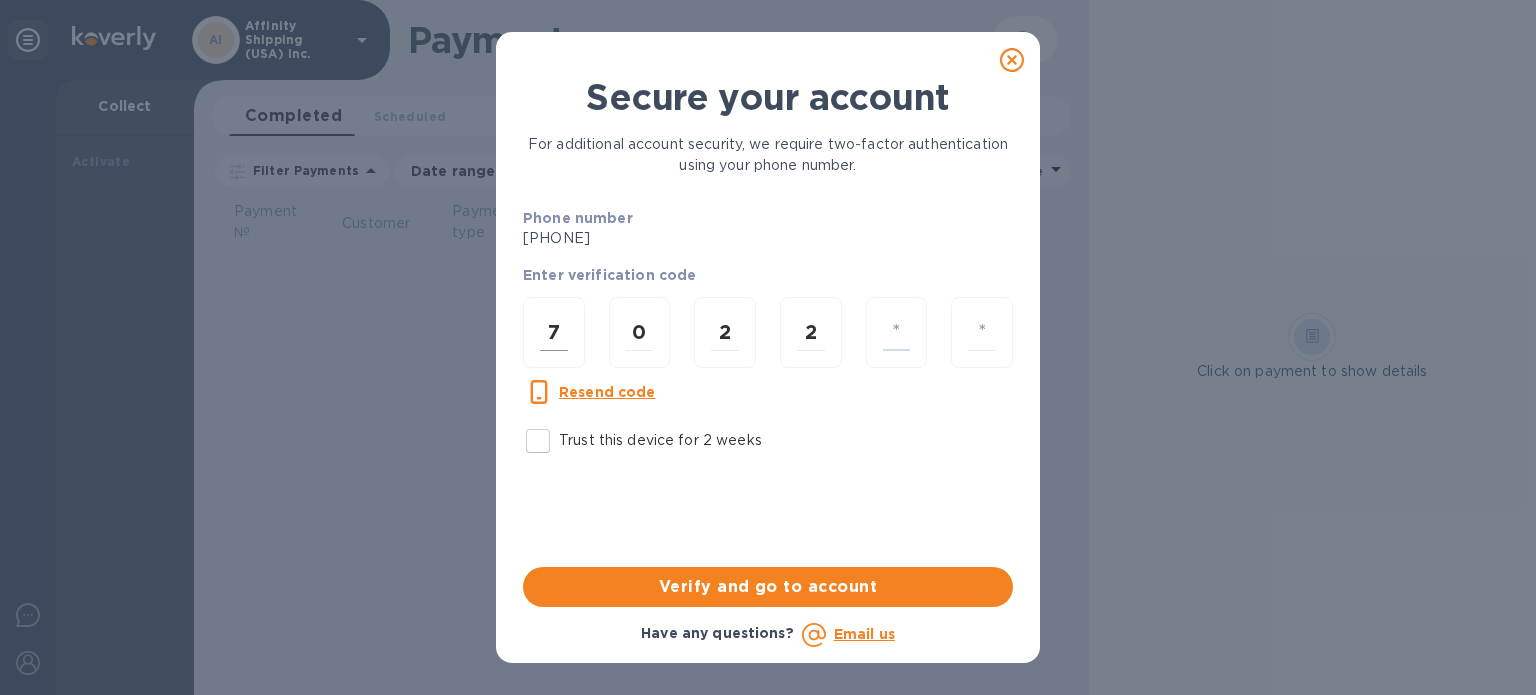 type on "3" 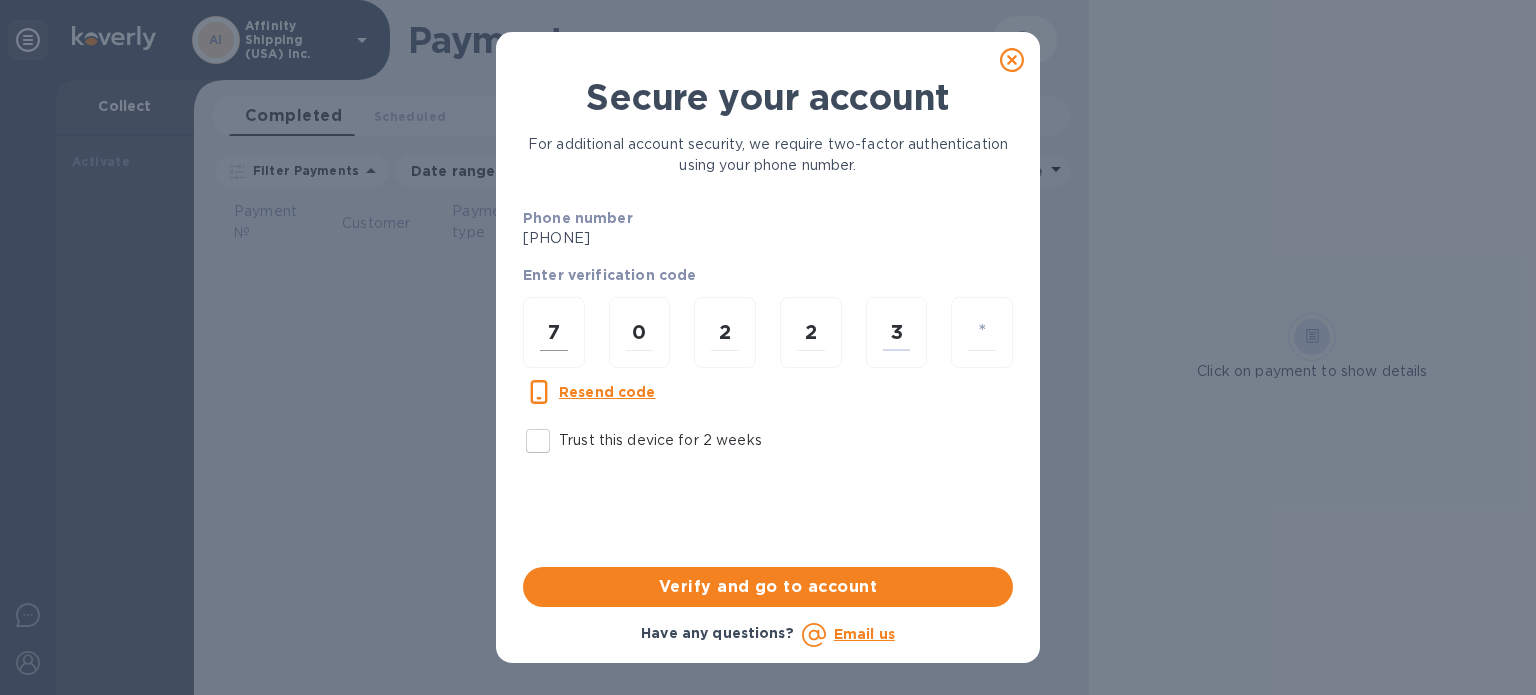 type on "7" 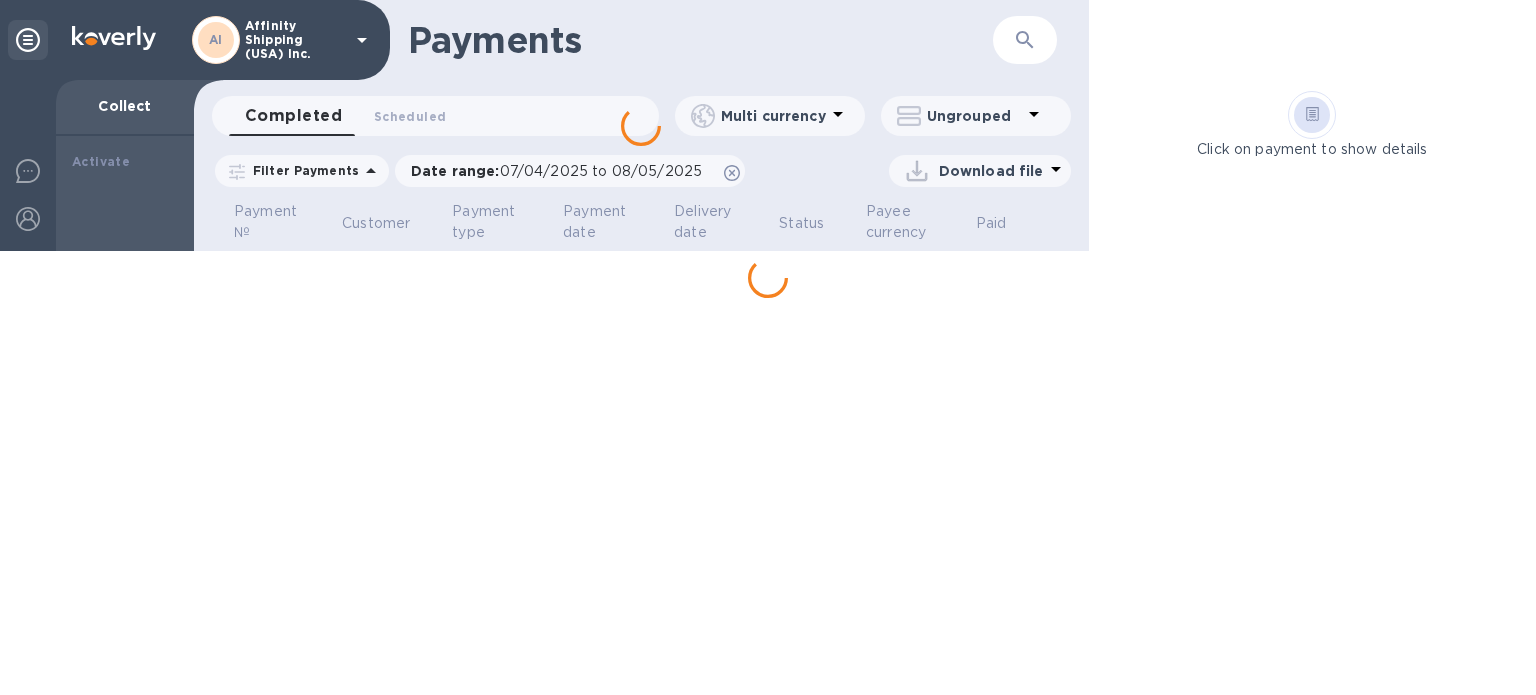 scroll, scrollTop: 0, scrollLeft: 0, axis: both 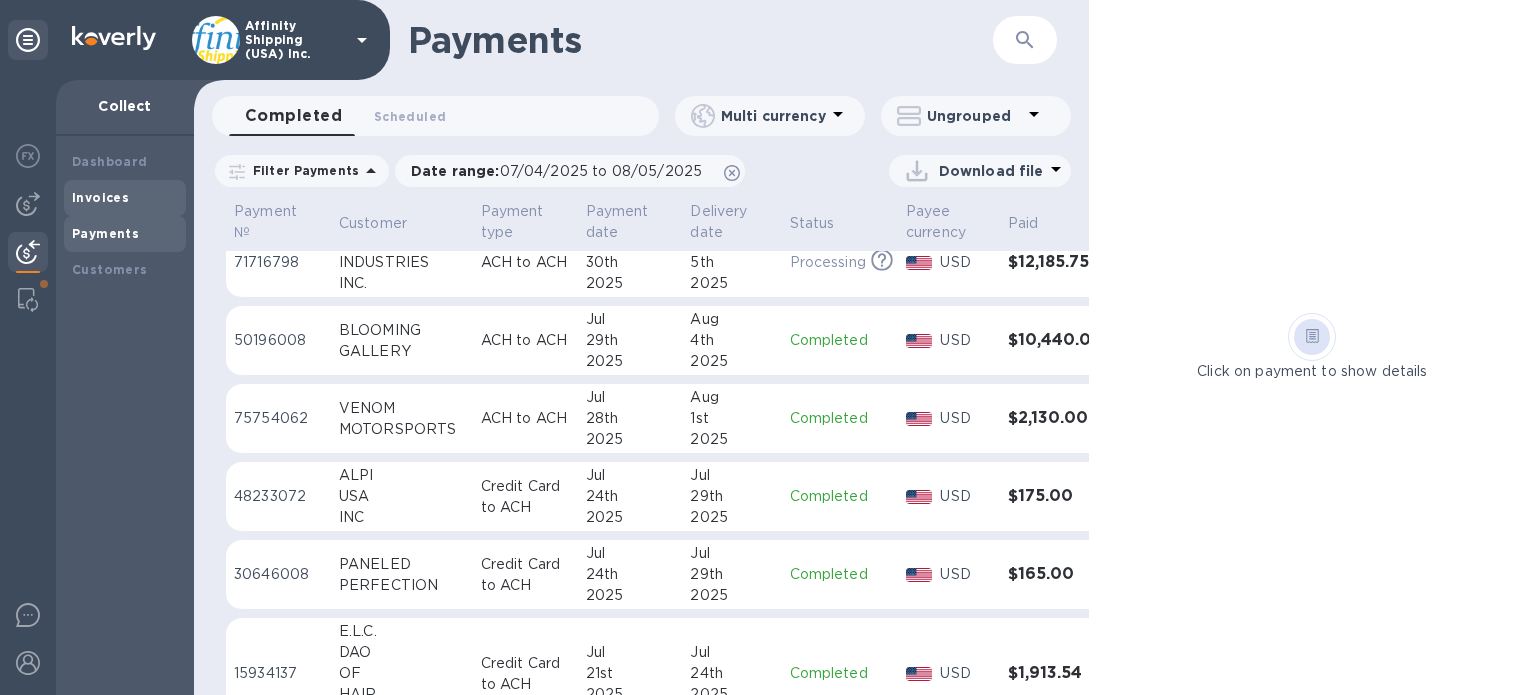 click on "Invoices" at bounding box center (100, 197) 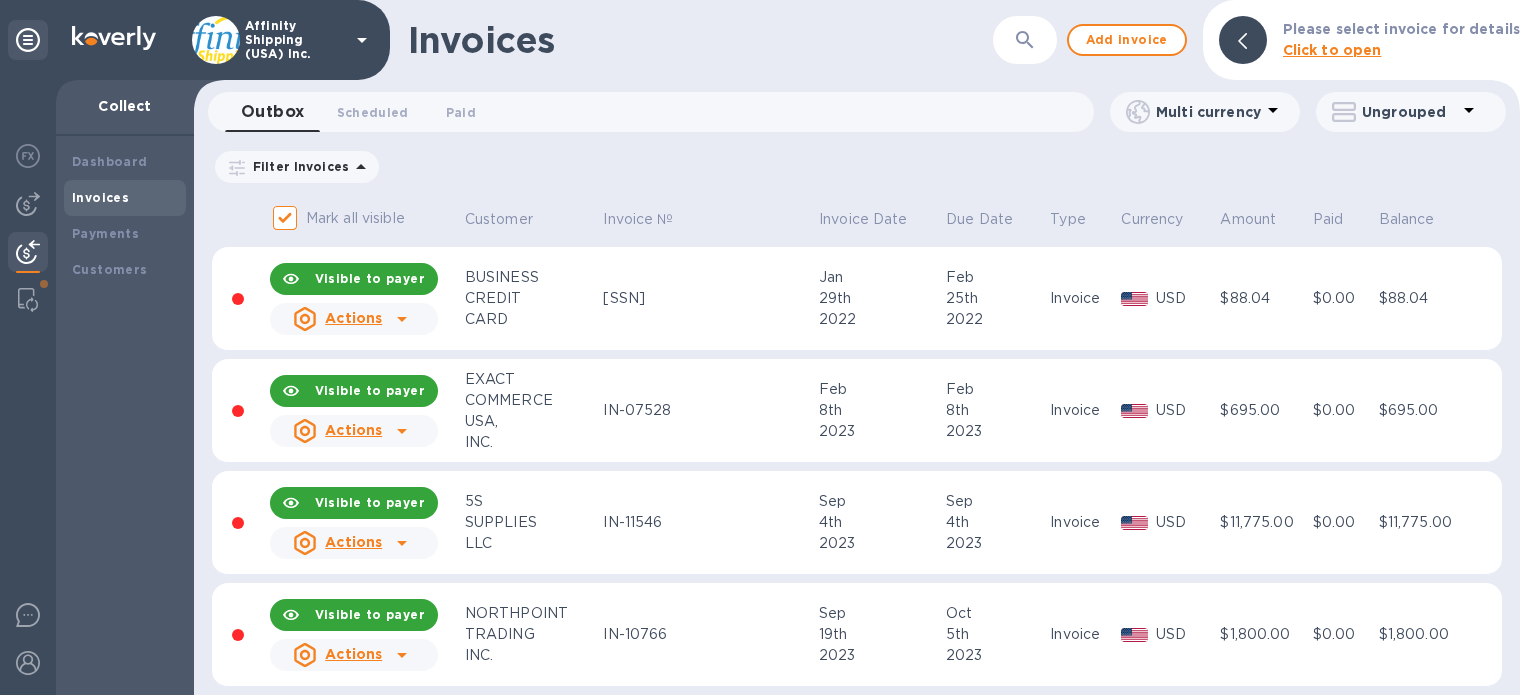 click 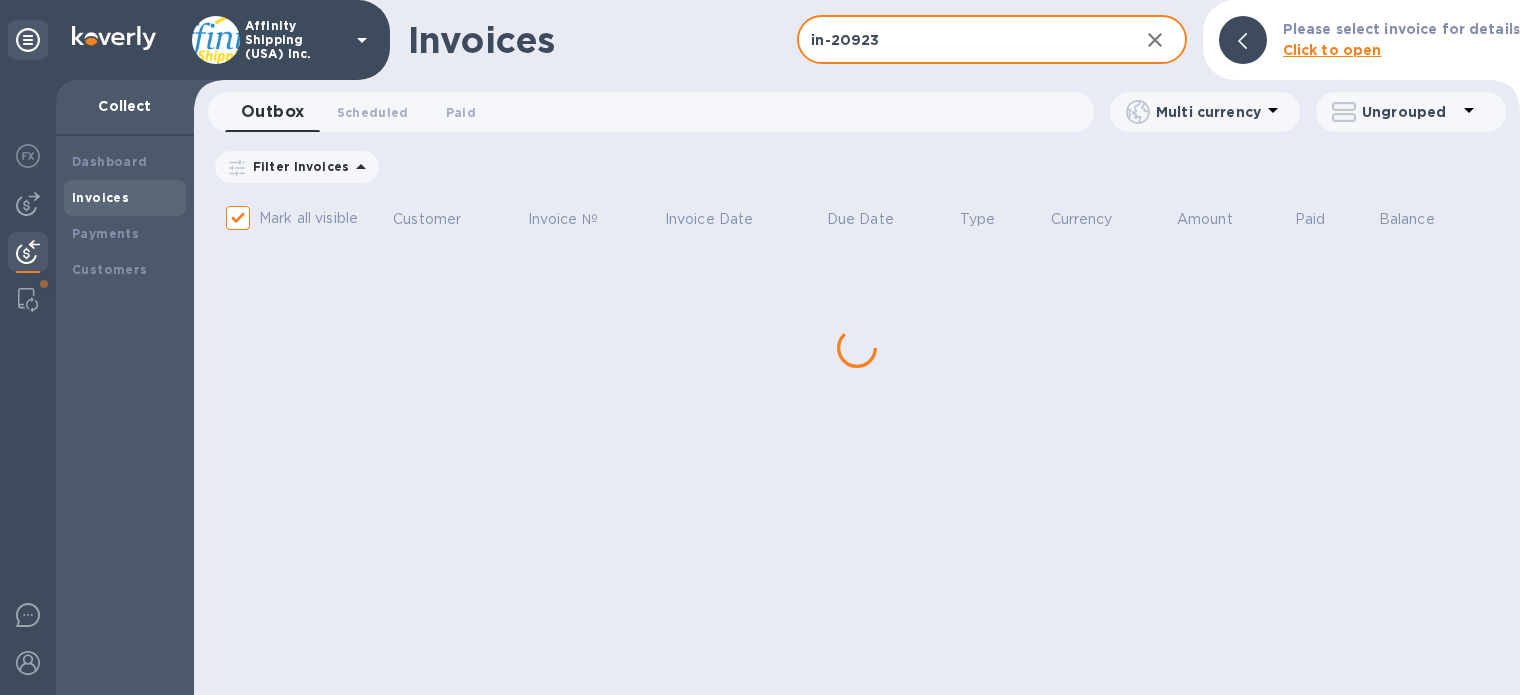 type on "in-20923" 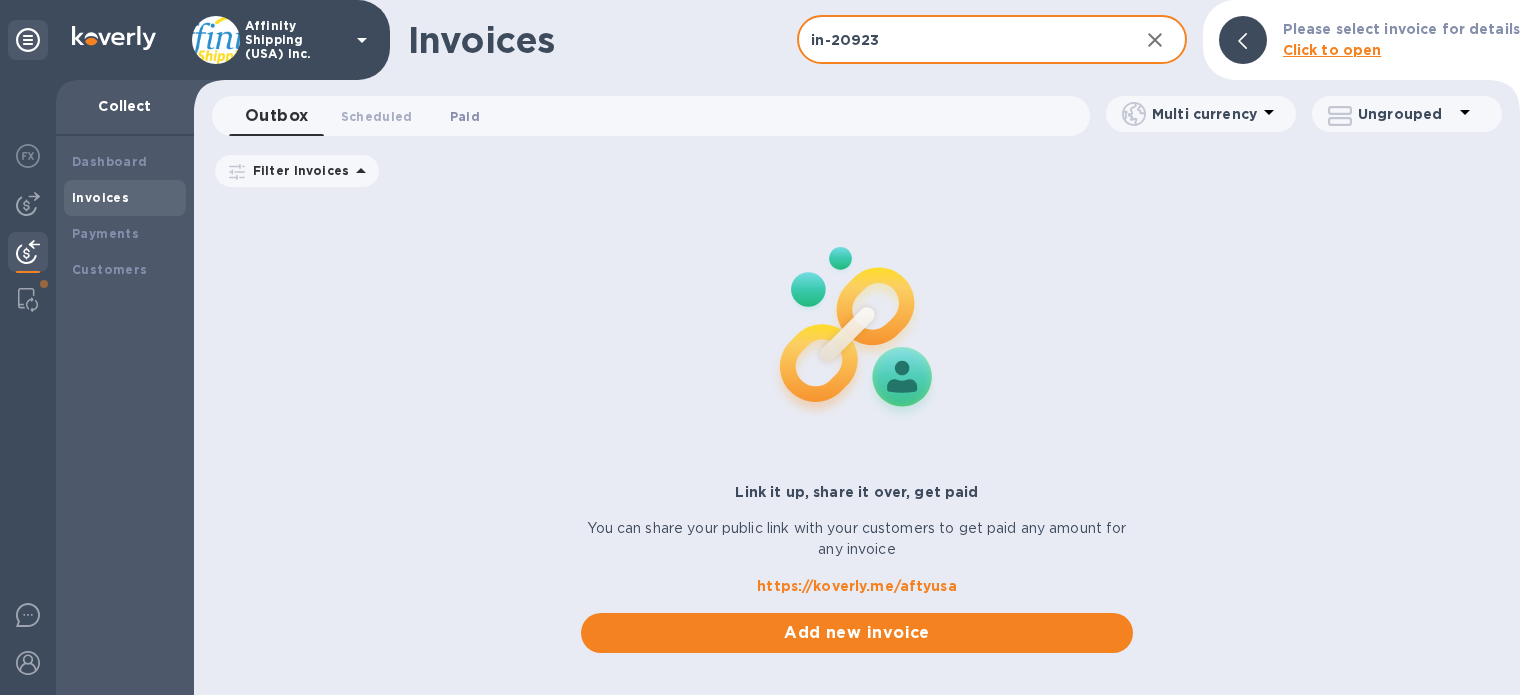 click on "Paid 0" at bounding box center [465, 116] 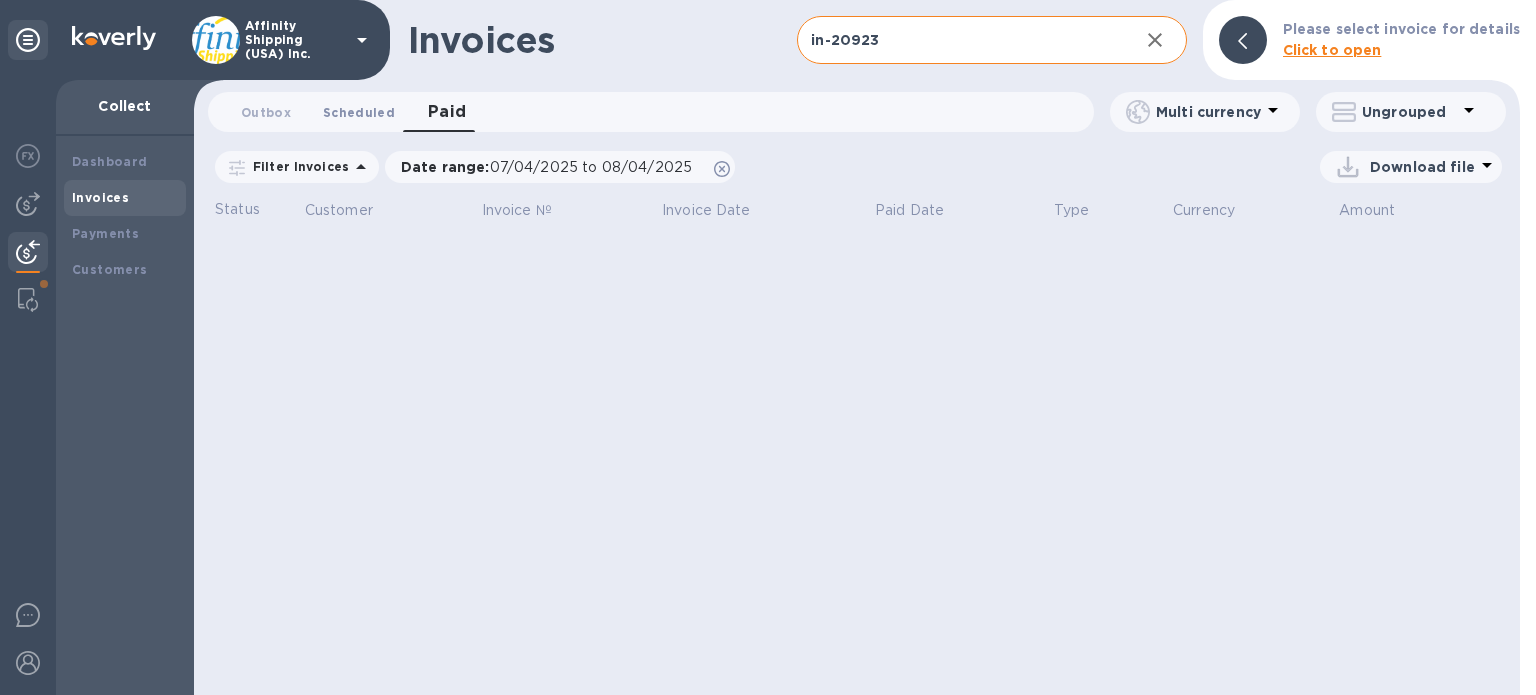click on "Scheduled 0" at bounding box center (359, 112) 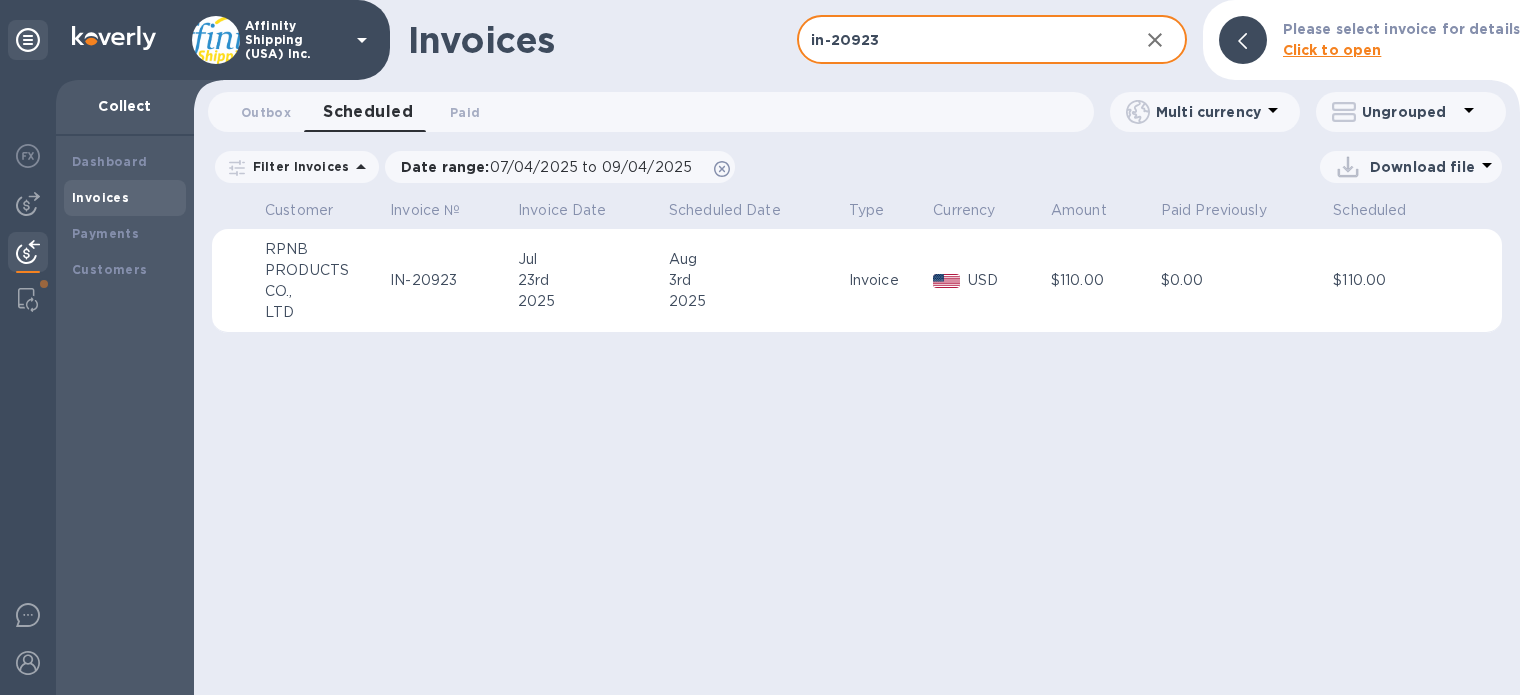 drag, startPoint x: 924, startPoint y: 40, endPoint x: 994, endPoint y: 48, distance: 70.45566 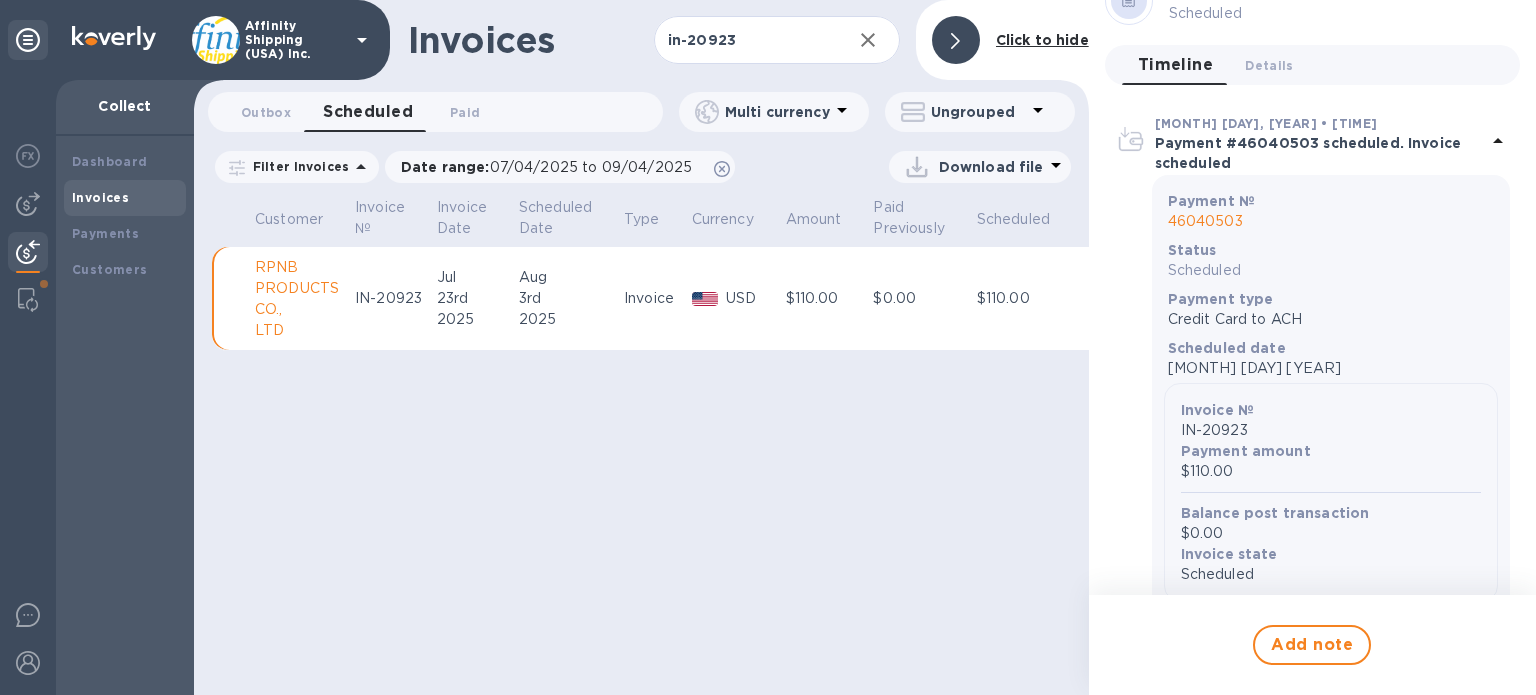 scroll, scrollTop: 0, scrollLeft: 0, axis: both 